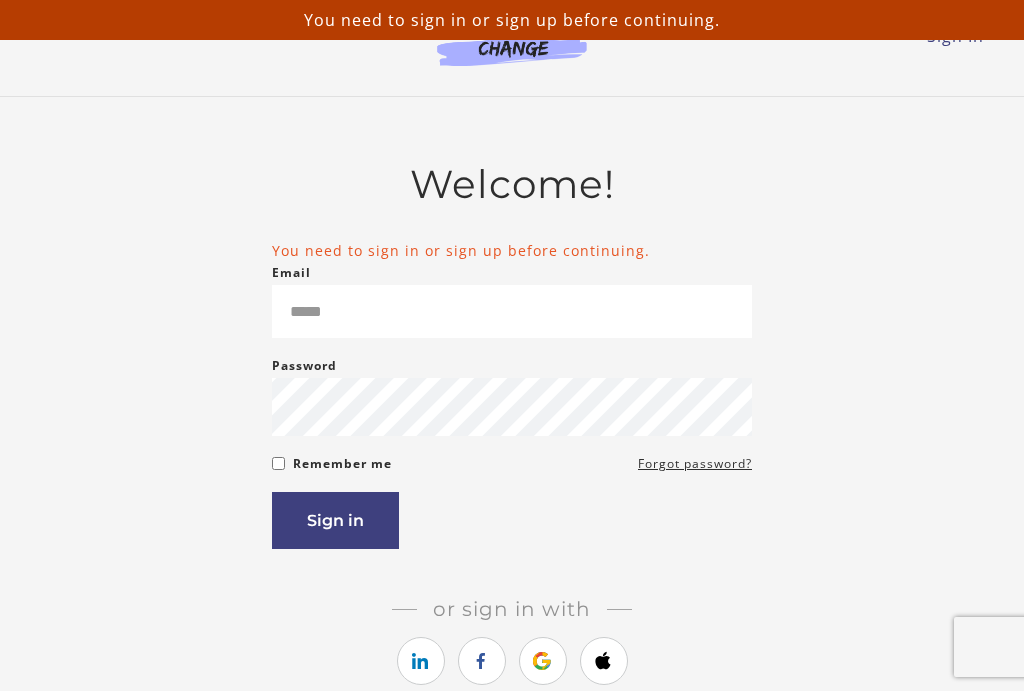 scroll, scrollTop: 0, scrollLeft: 0, axis: both 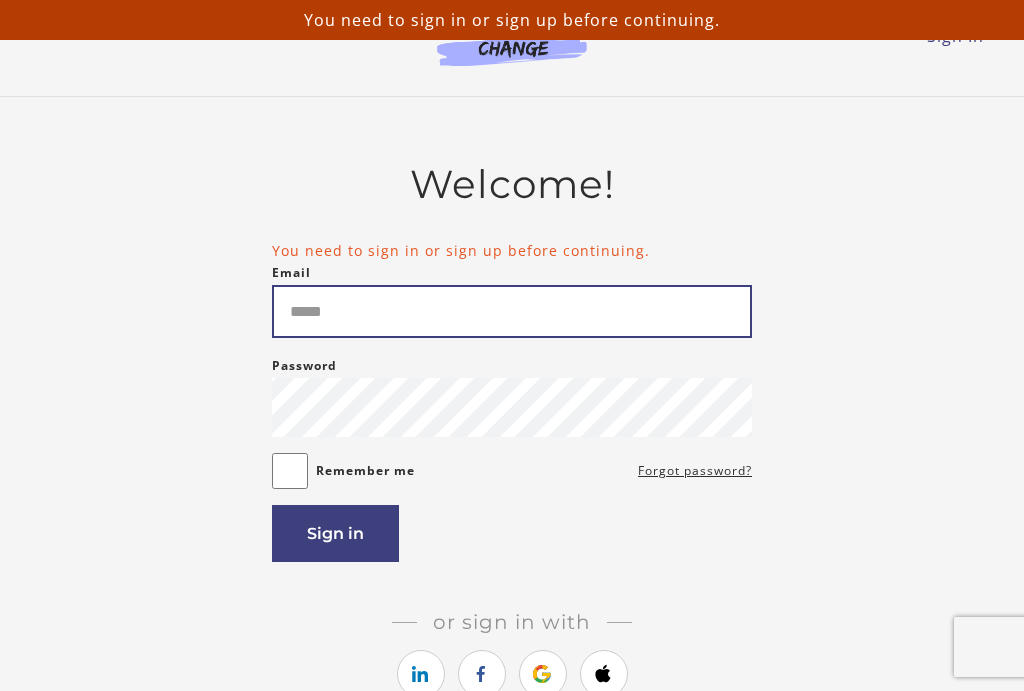 click on "Email" at bounding box center (512, 311) 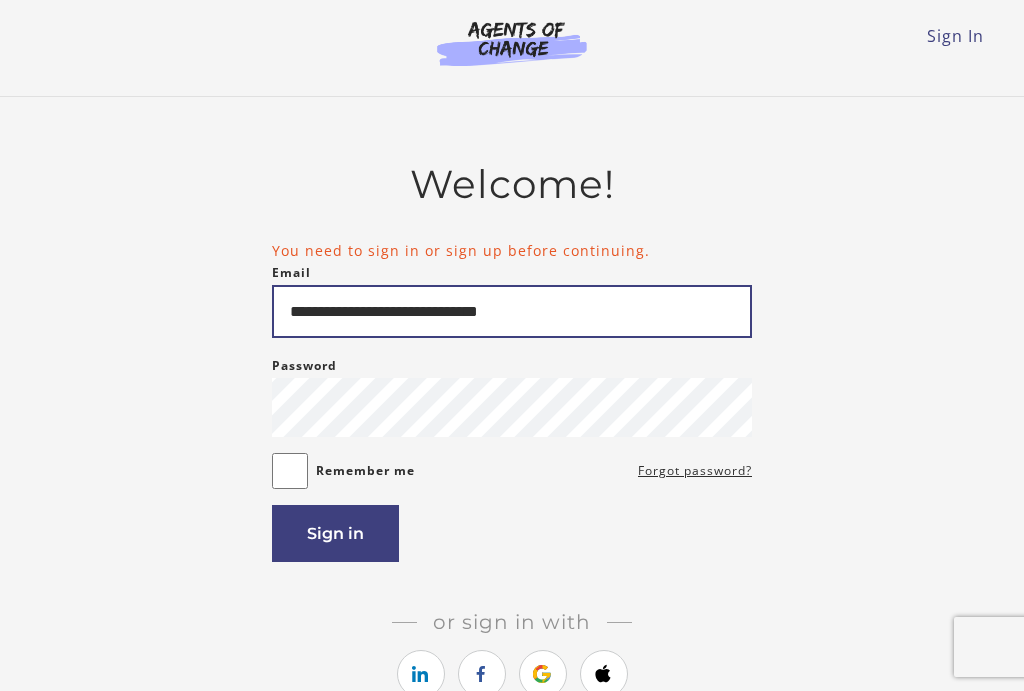 type on "**********" 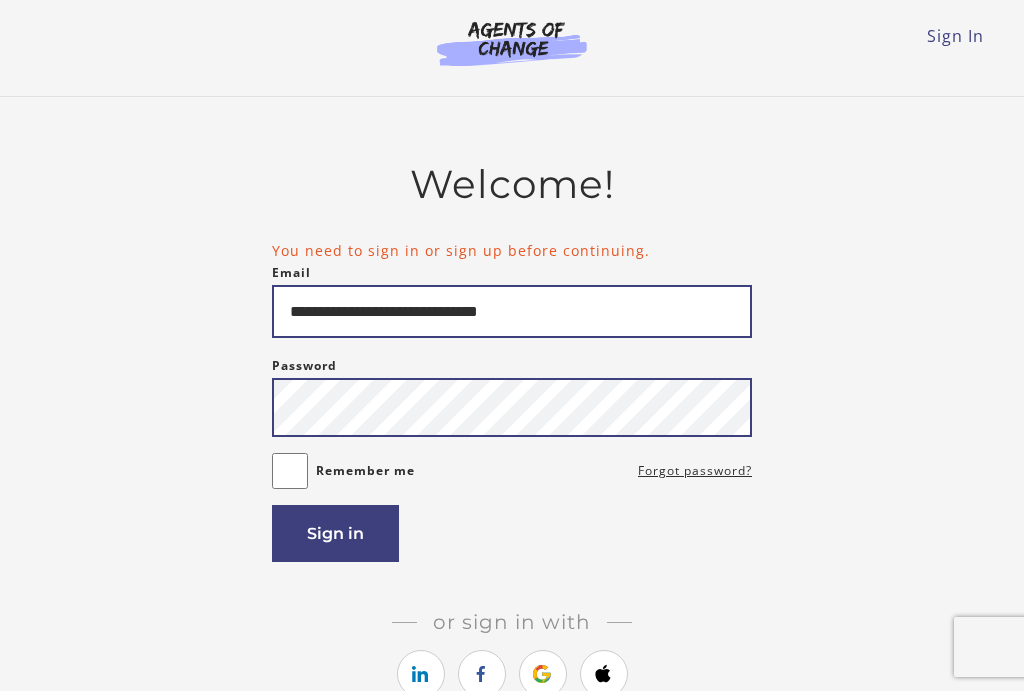 click on "Sign in" at bounding box center [335, 533] 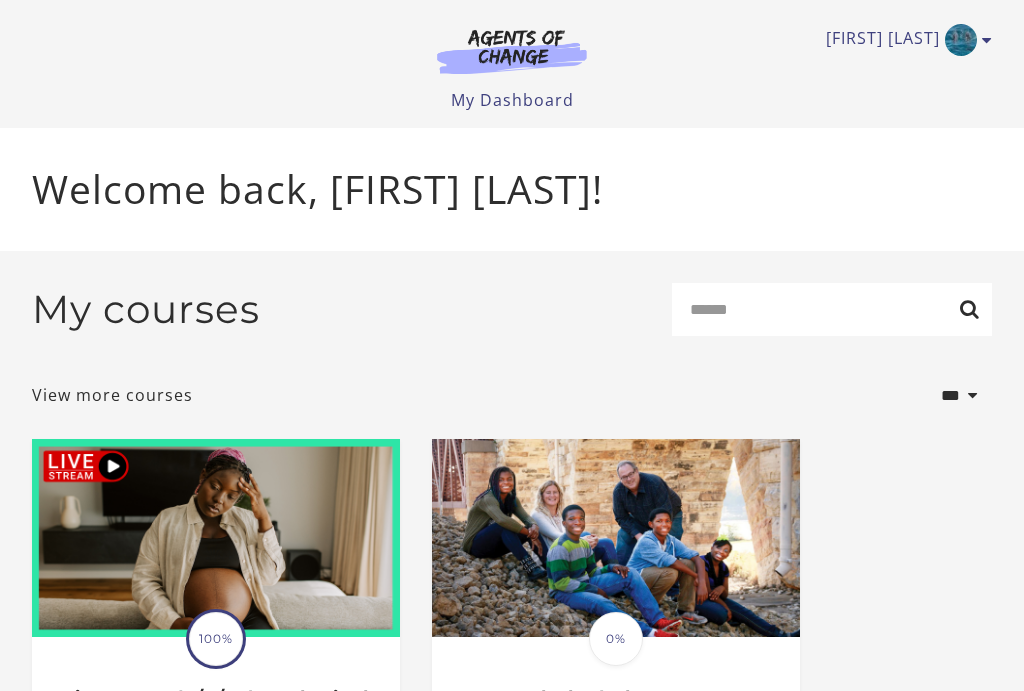 scroll, scrollTop: 0, scrollLeft: 0, axis: both 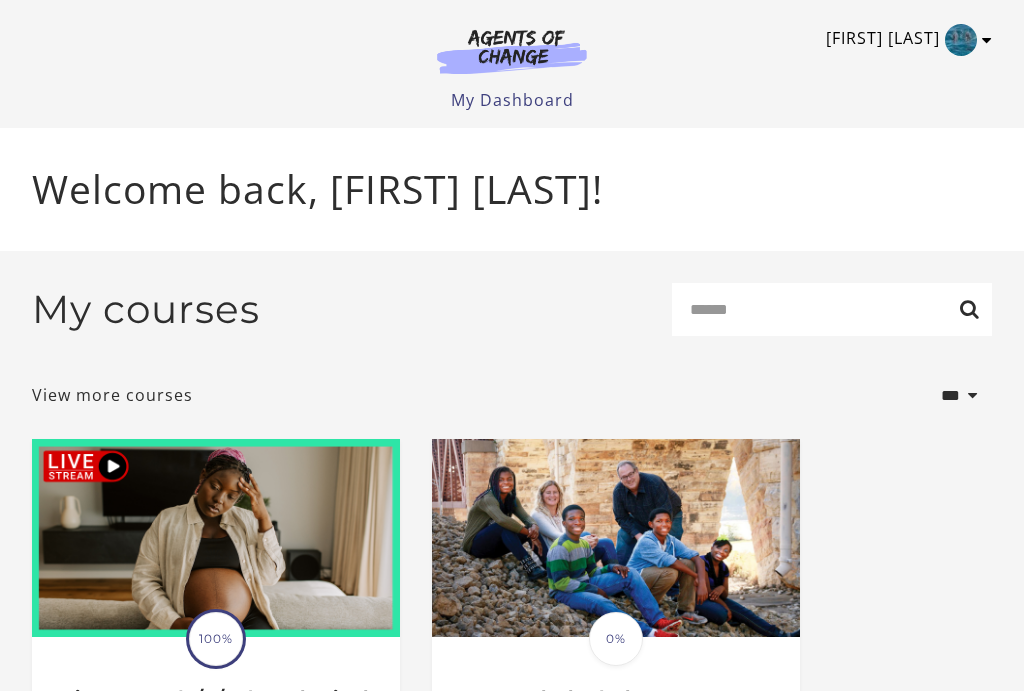 click at bounding box center (961, 40) 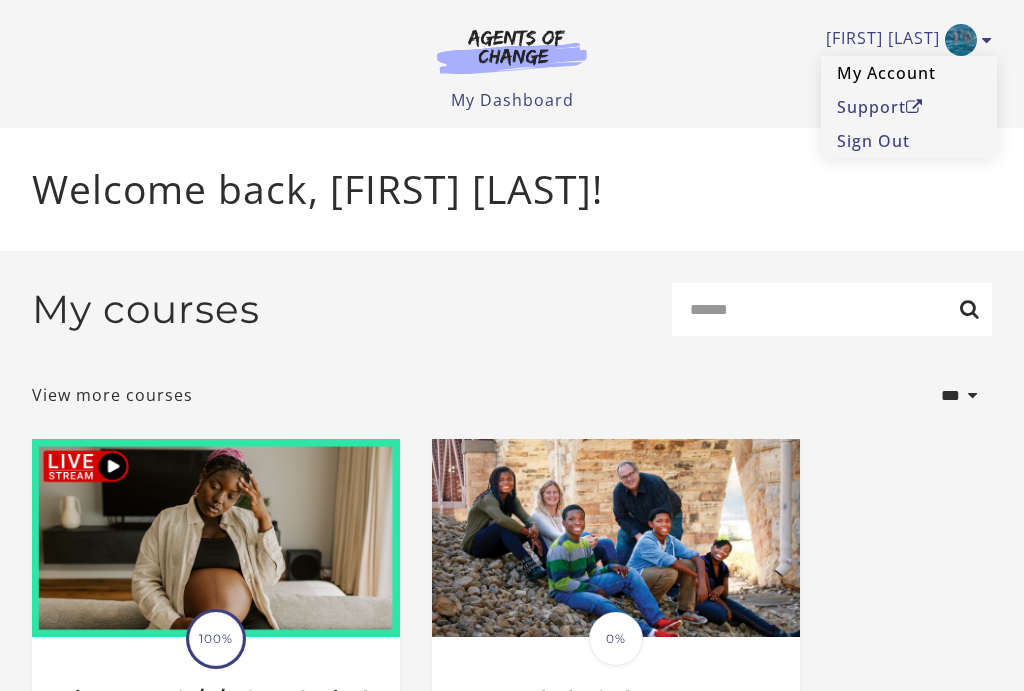click on "My Account" at bounding box center (909, 73) 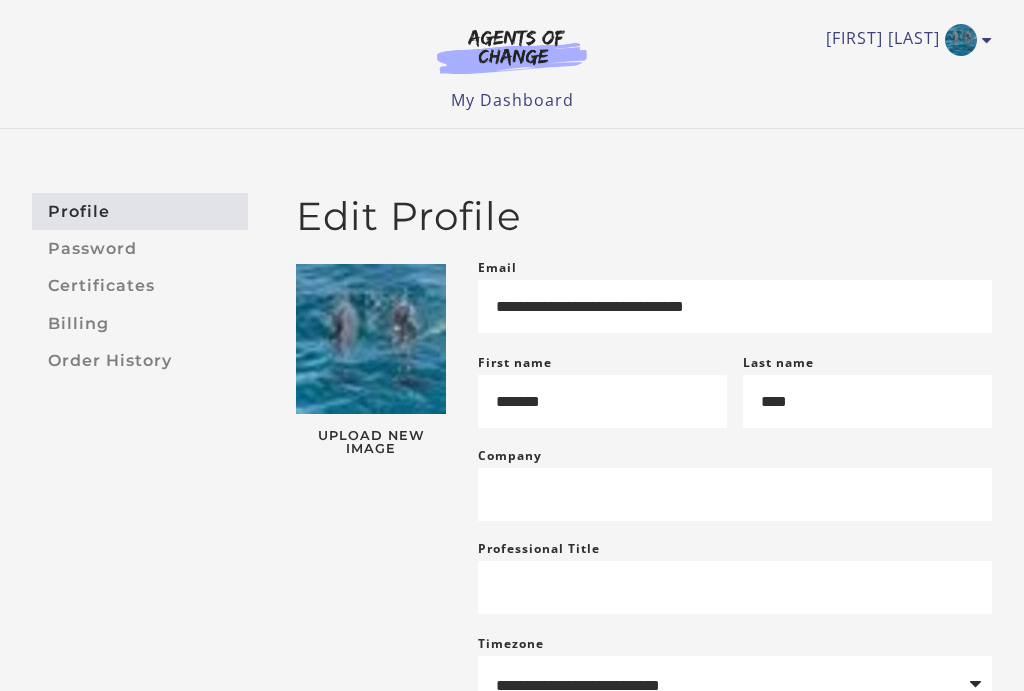 scroll, scrollTop: 0, scrollLeft: 0, axis: both 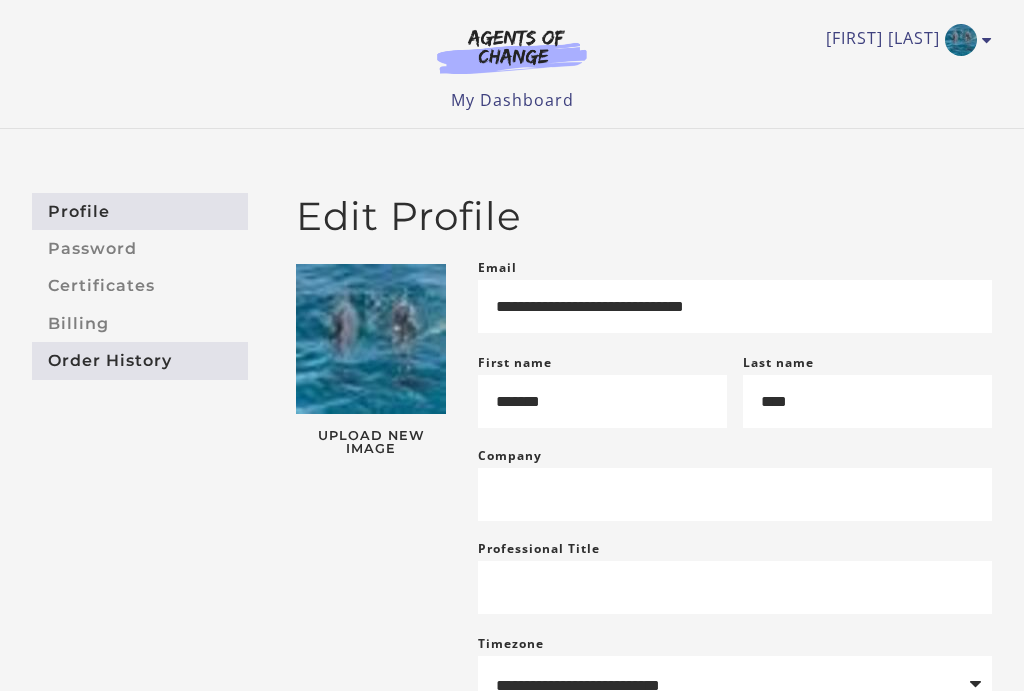 click on "Order History" at bounding box center [140, 360] 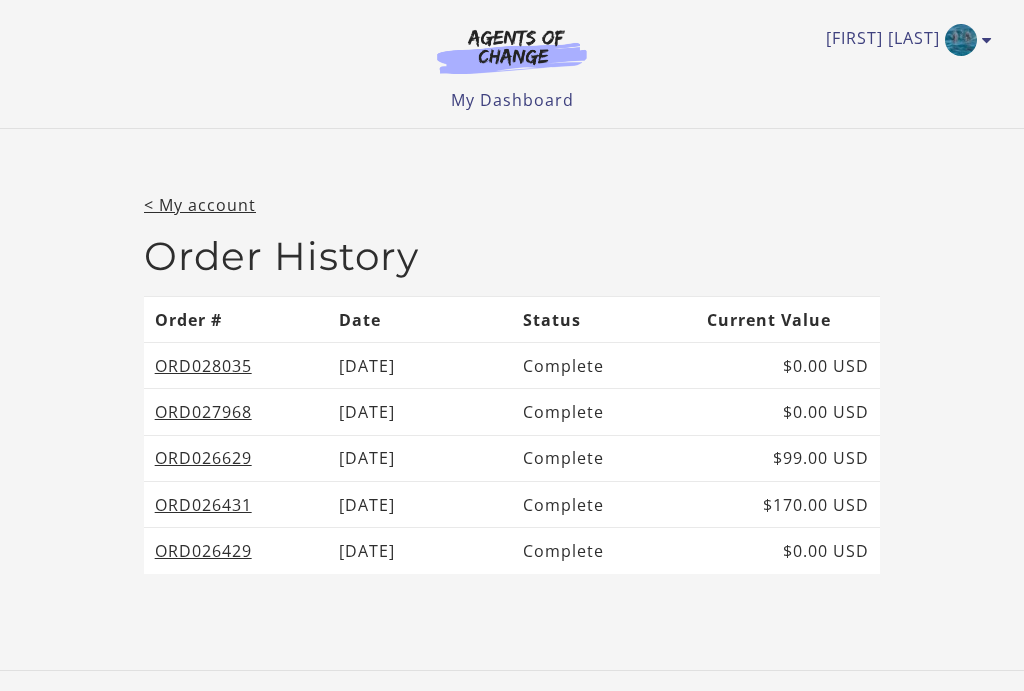 scroll, scrollTop: 0, scrollLeft: 0, axis: both 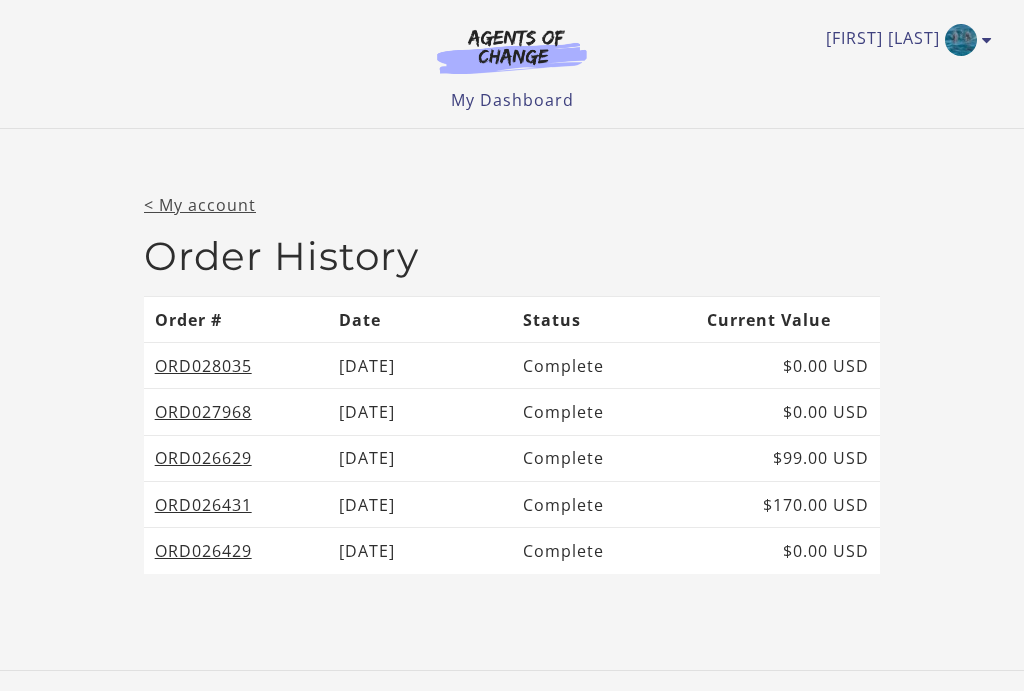 click on "< My account" at bounding box center [200, 205] 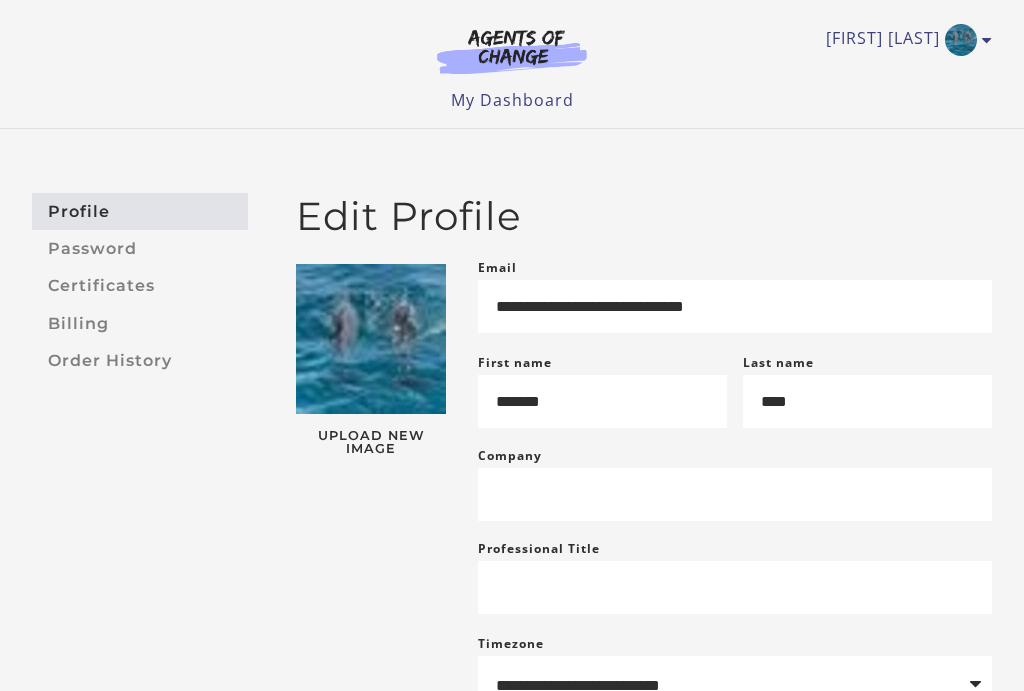 scroll, scrollTop: 0, scrollLeft: 0, axis: both 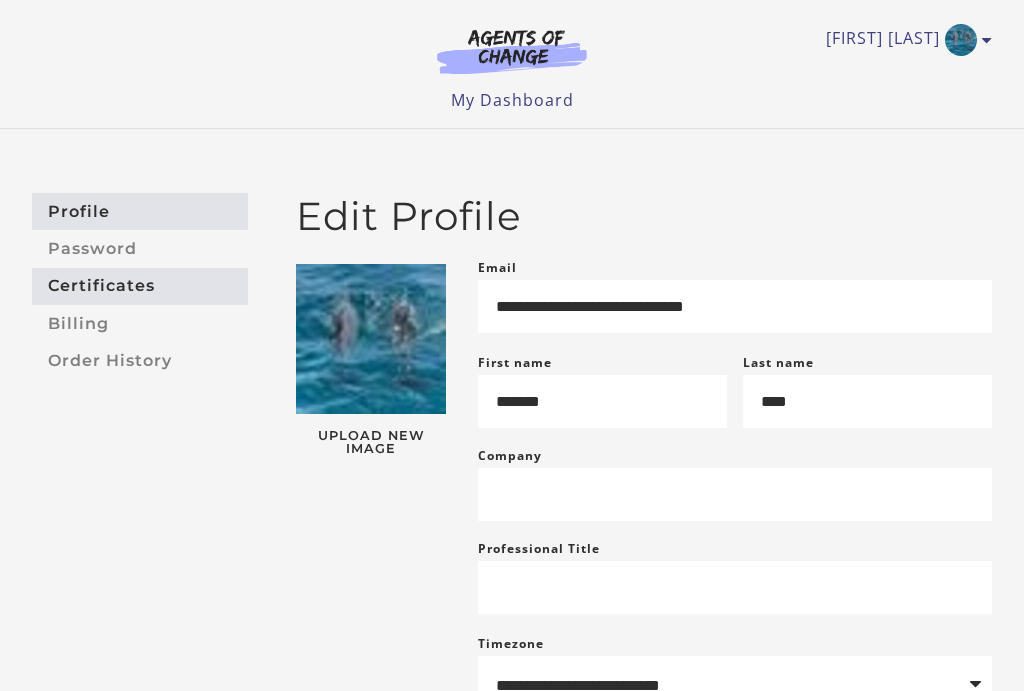 click on "Certificates" at bounding box center [140, 286] 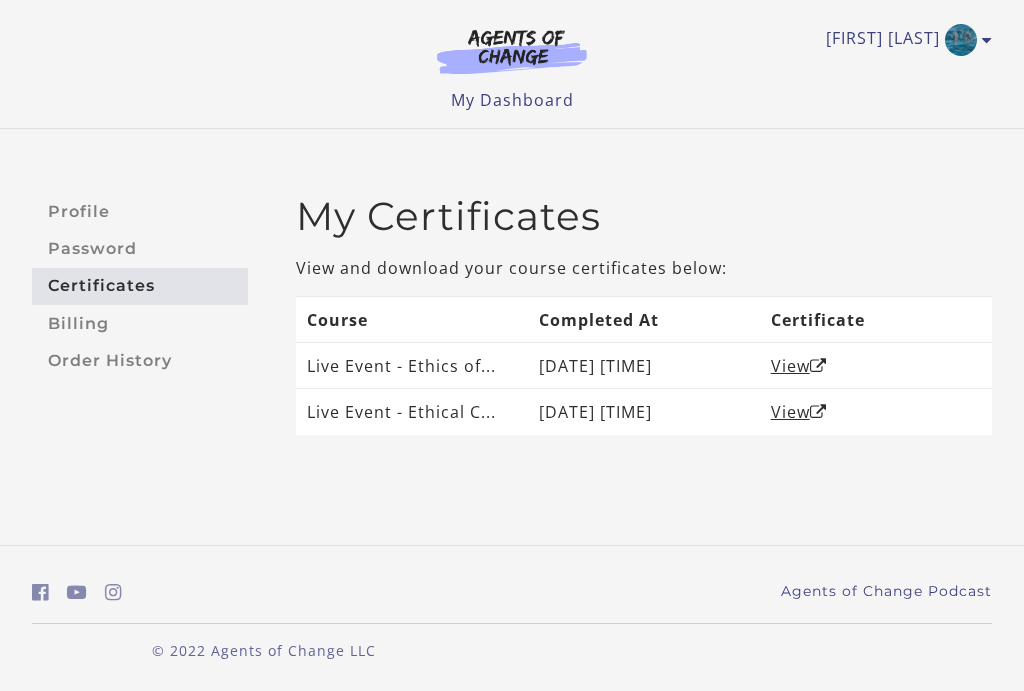 scroll, scrollTop: 0, scrollLeft: 0, axis: both 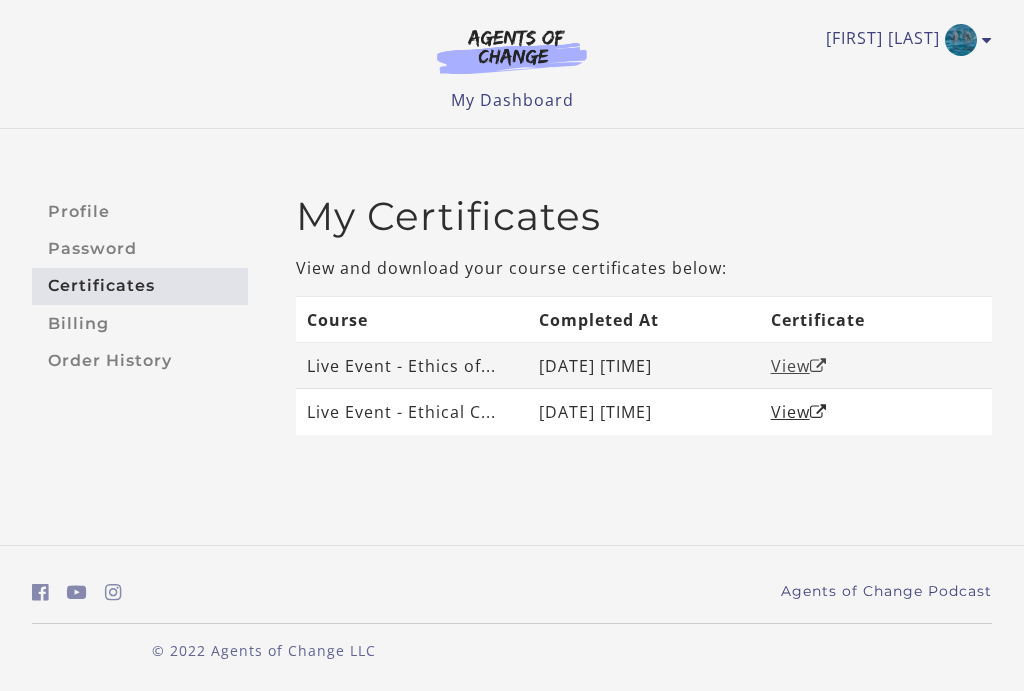 click on "View" at bounding box center (799, 366) 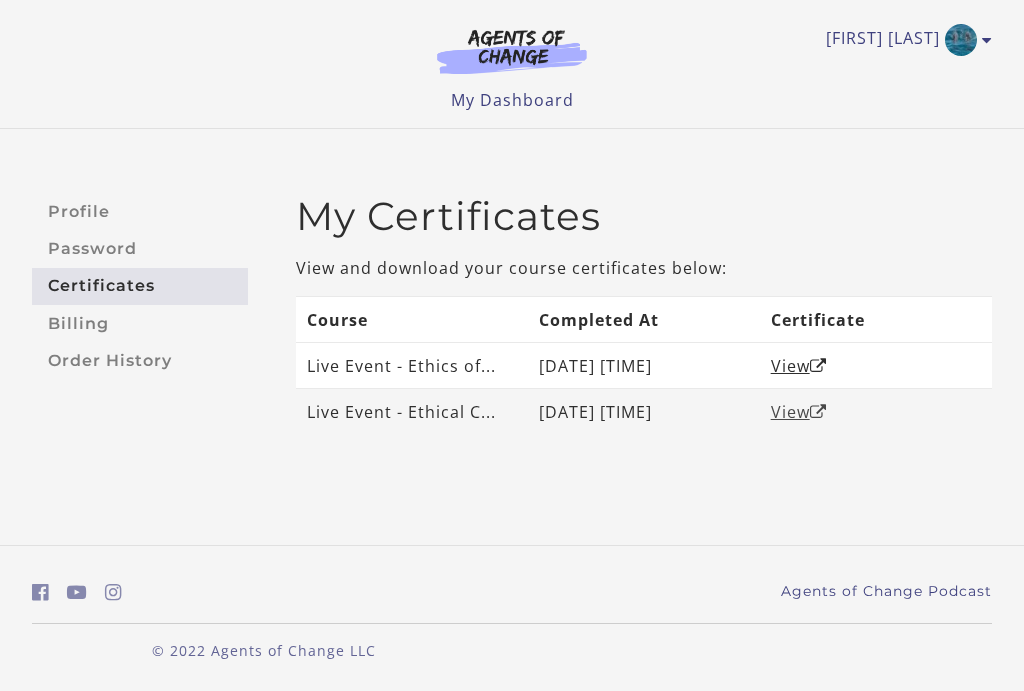 click on "View" at bounding box center (799, 412) 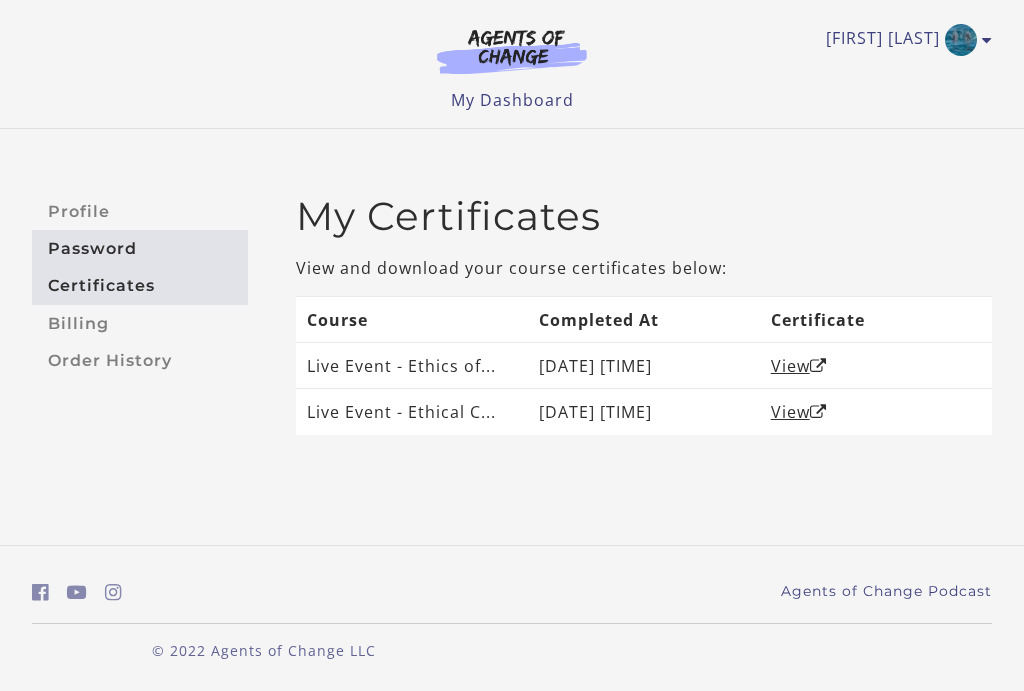 click on "Password" at bounding box center (140, 248) 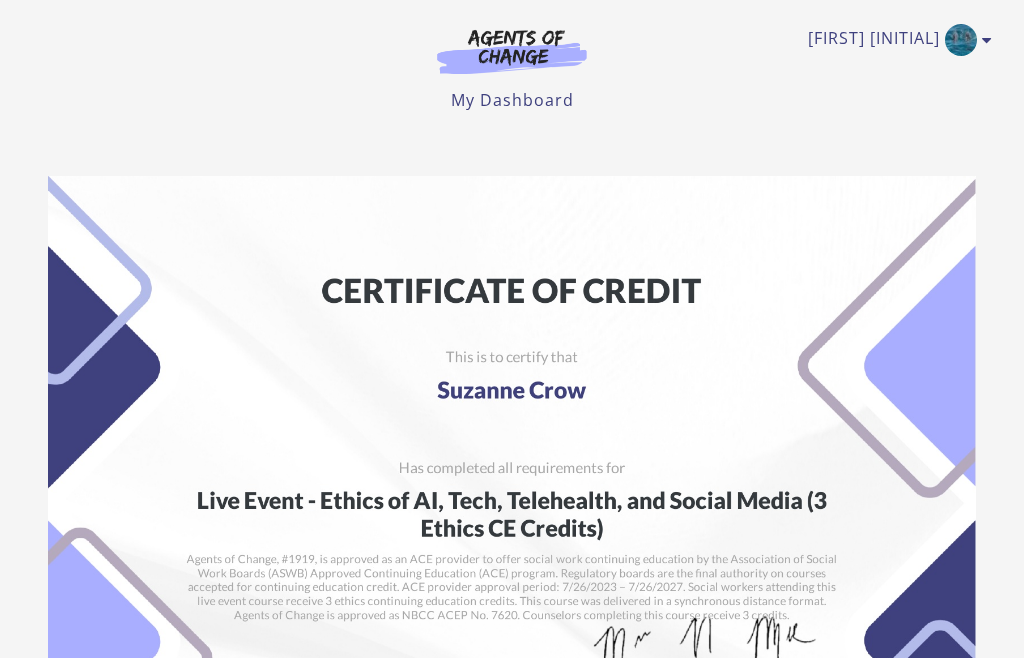 scroll, scrollTop: 0, scrollLeft: 0, axis: both 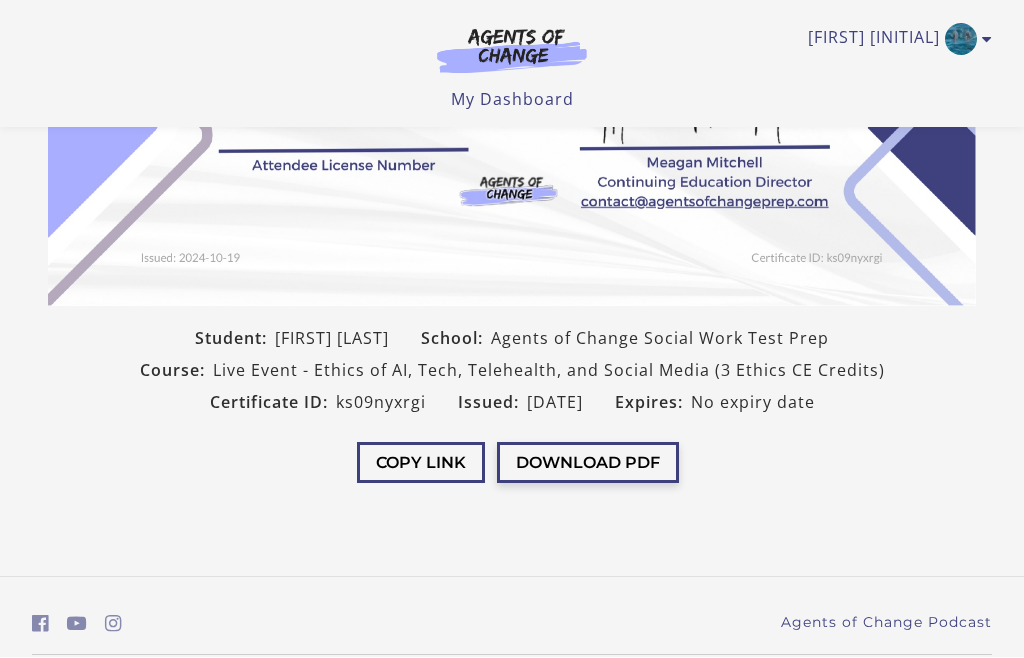 click on "Download PDF" at bounding box center [588, 463] 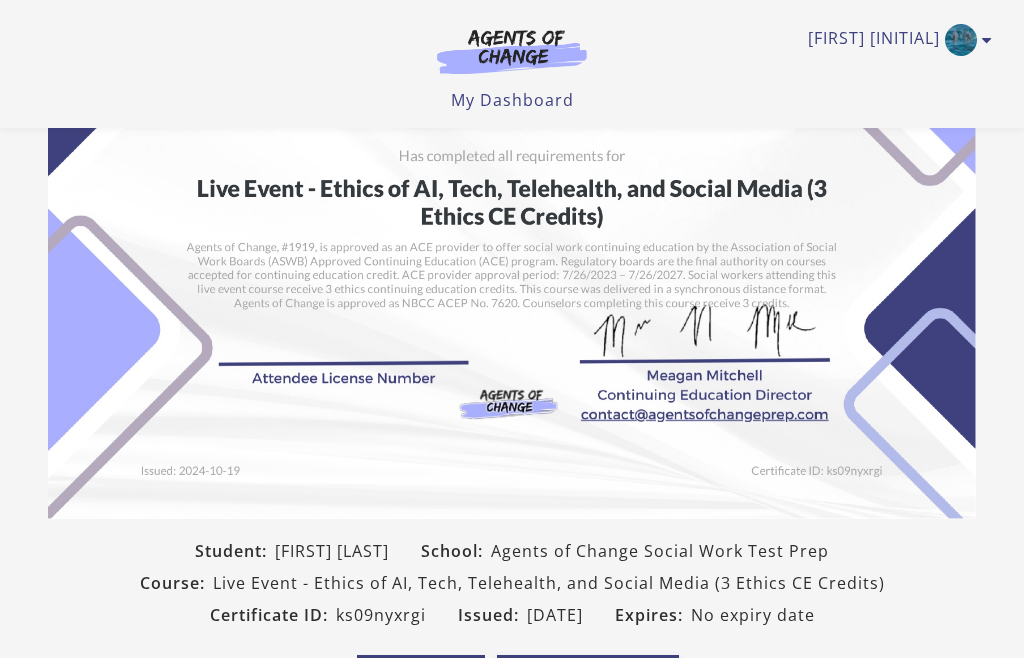 scroll, scrollTop: 0, scrollLeft: 0, axis: both 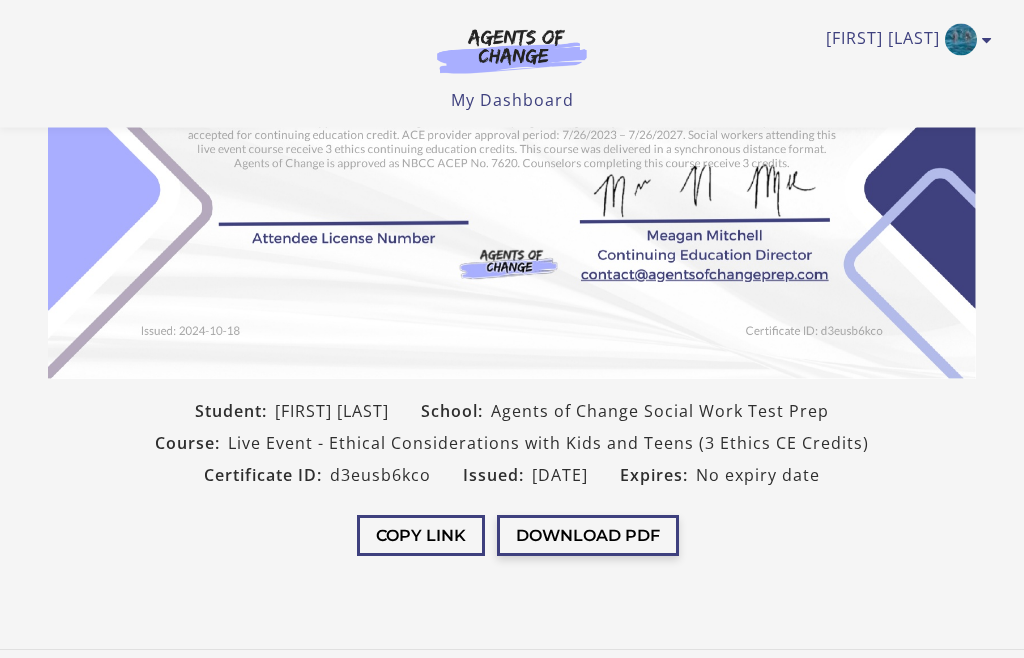 click on "Download PDF" at bounding box center [588, 536] 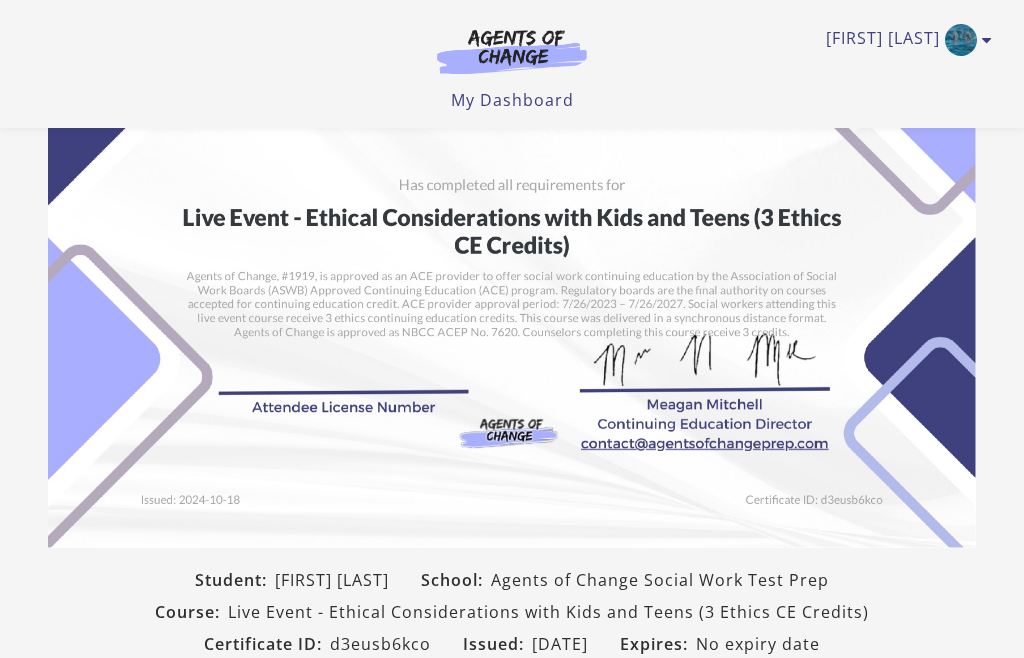 scroll, scrollTop: 0, scrollLeft: 0, axis: both 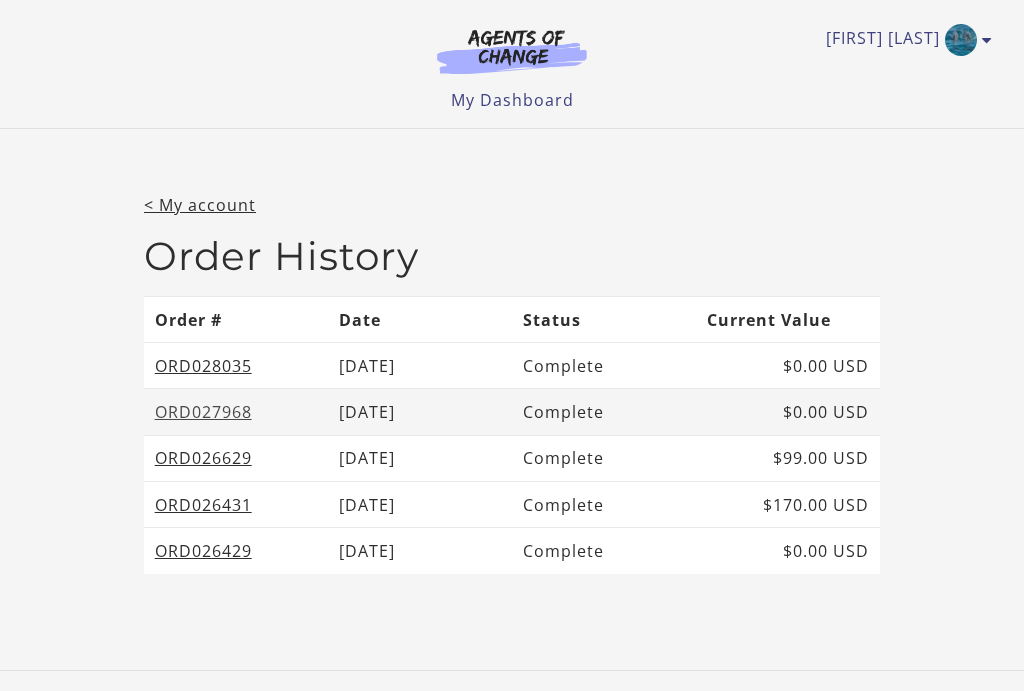 click on "ORD027968" at bounding box center [203, 412] 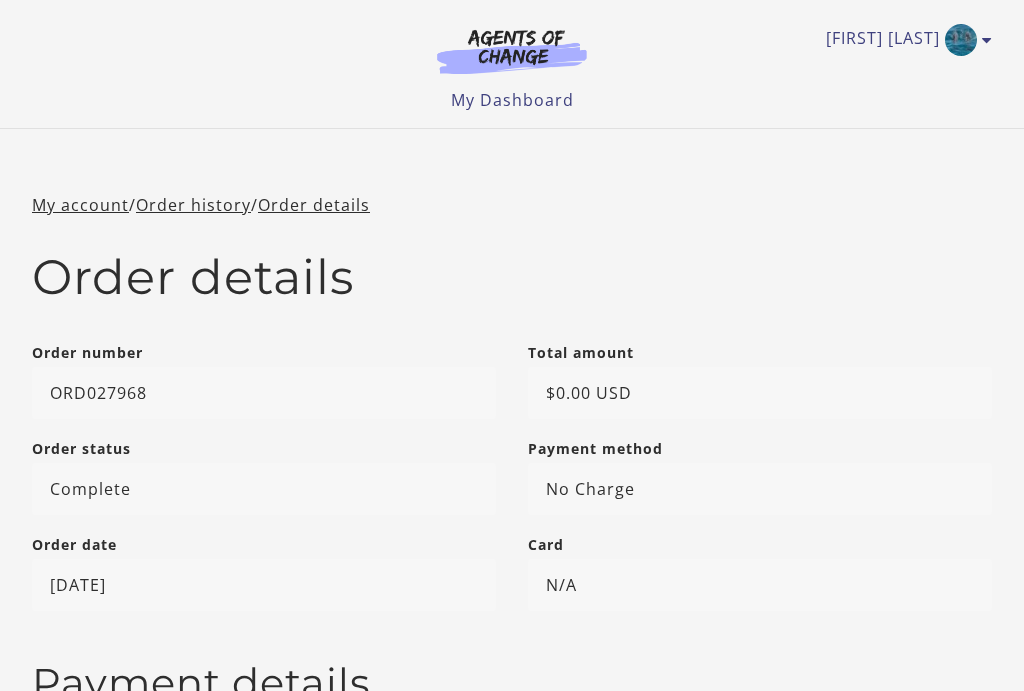 scroll, scrollTop: 0, scrollLeft: 0, axis: both 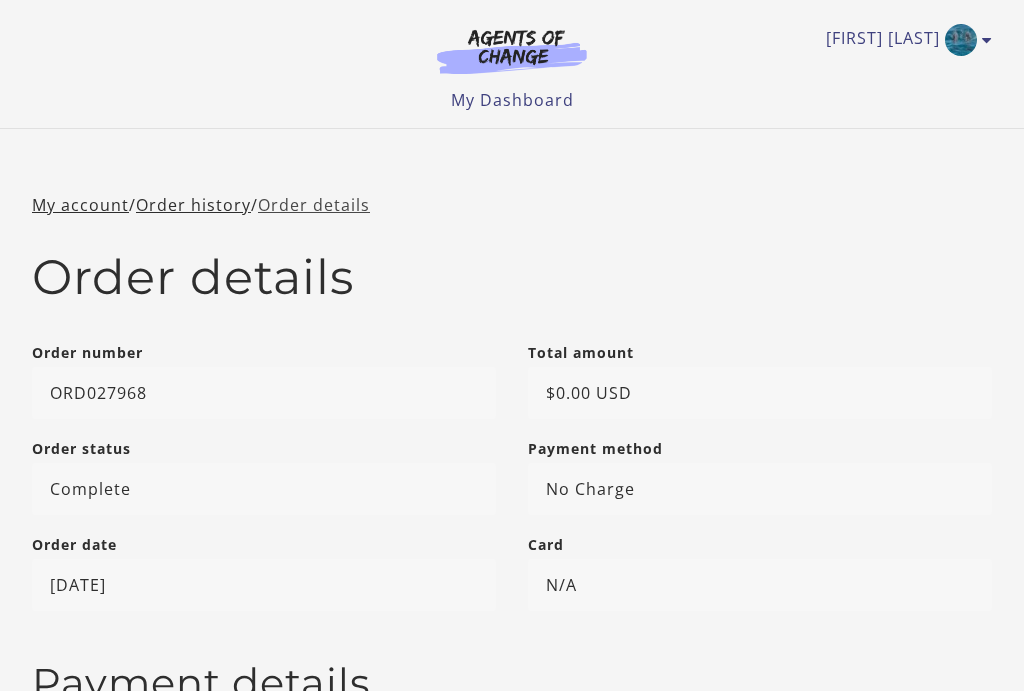 click on "Order details" at bounding box center (314, 205) 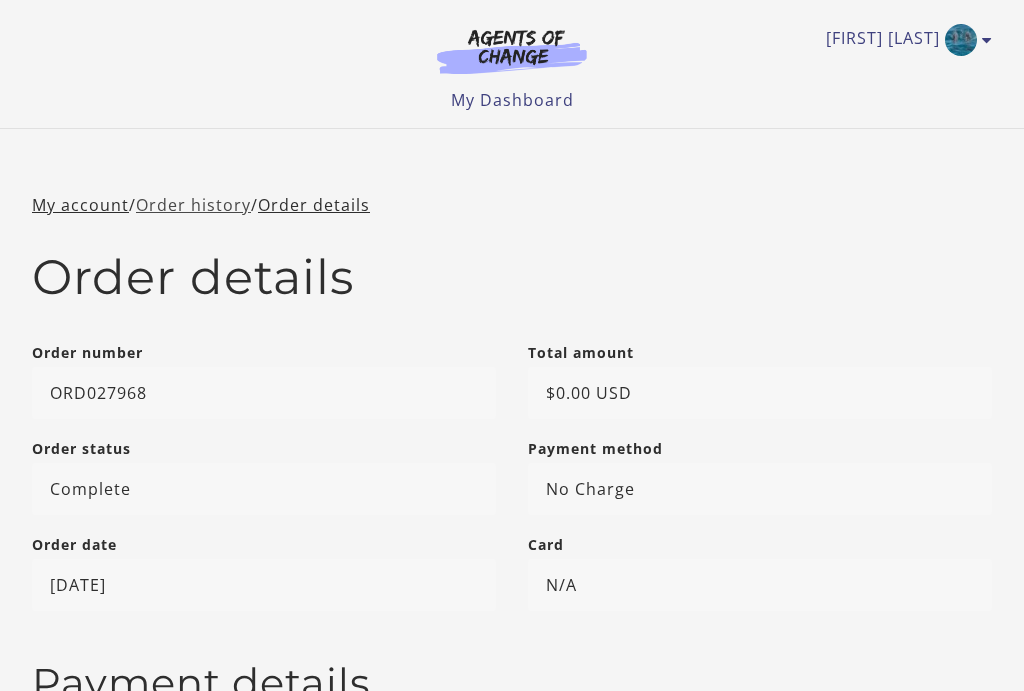 click on "Order history" at bounding box center (193, 205) 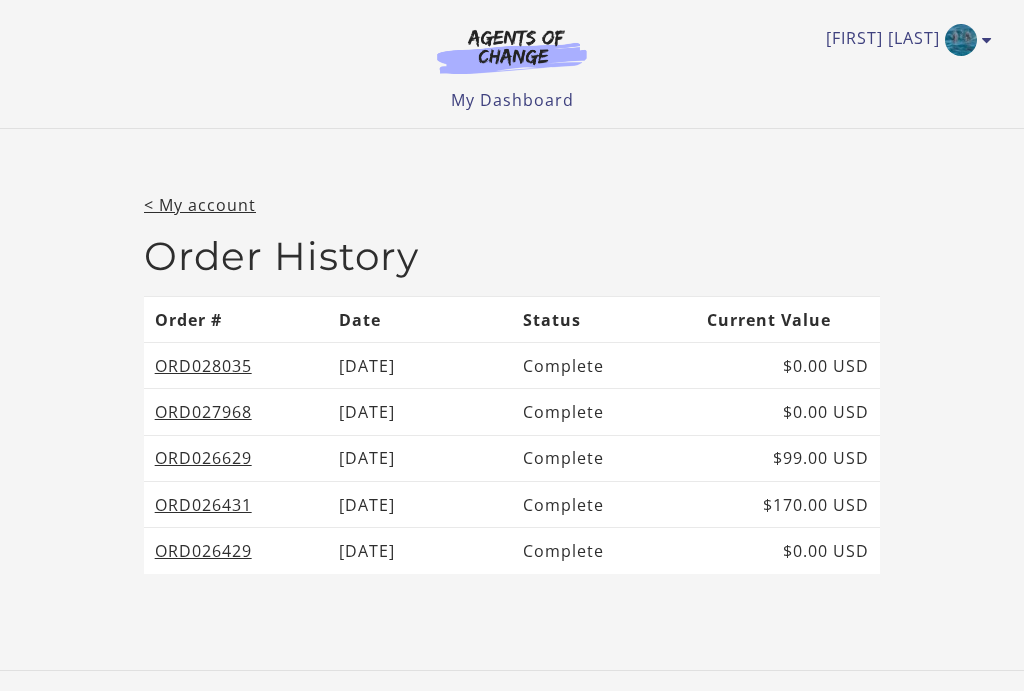 scroll, scrollTop: 0, scrollLeft: 0, axis: both 